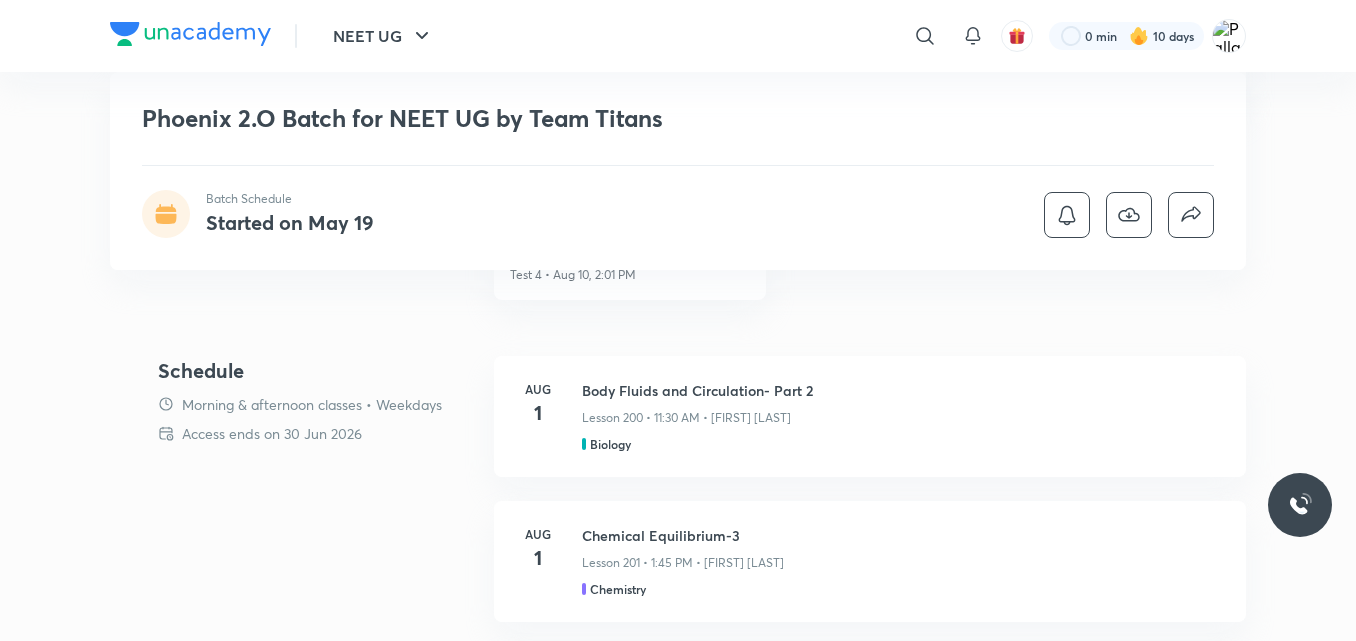 scroll, scrollTop: 720, scrollLeft: 0, axis: vertical 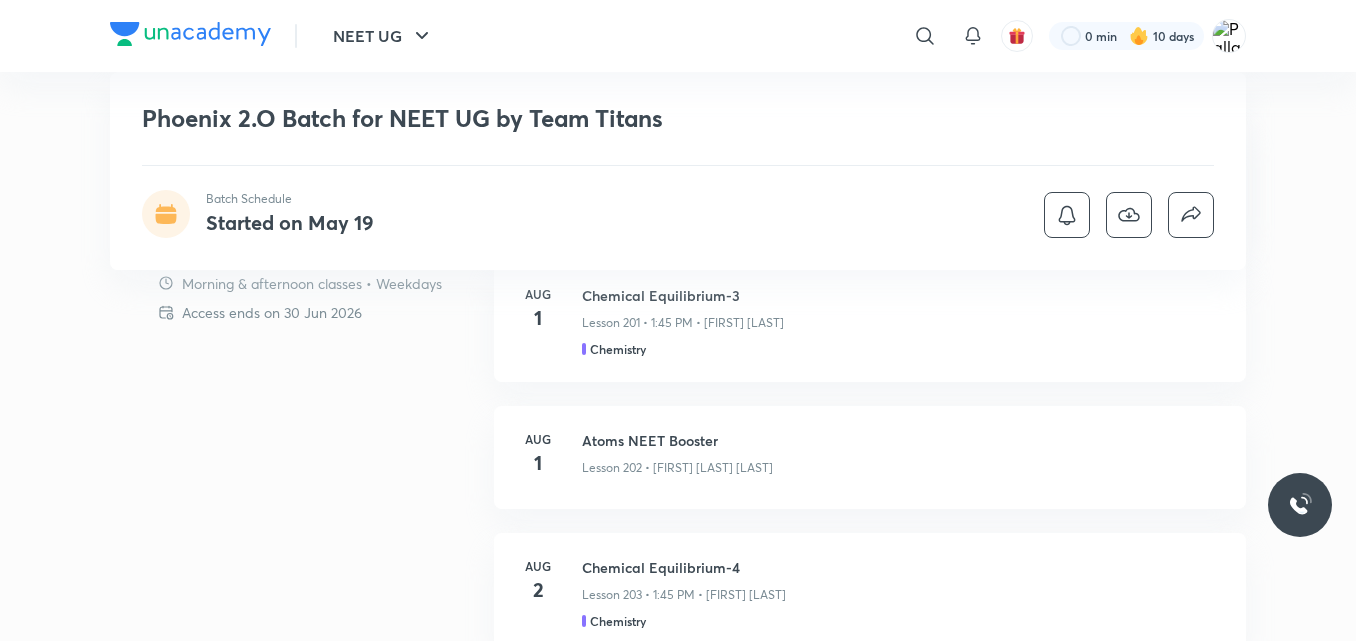 click on "NEET UG ​ 0 min 10 days Phoenix 2.O Batch for NEET UG by Team Titans Batch Schedule Started on May 19 NEET UG Batches हिN Full Syllabus Batch Phoenix 2.O Batch for NEET UG by Team Titans  [FIRST] [LAST], [FIRST] [LAST] and 3 more Join our specialized Droppers batch for NEET UG 2026 aspirants. Led by experienced educators with a track record for generating top rankers, this program offers comprehensive coverage of Chemistry, Physics, and Biology syllabus along with expert strategies, invaluable tips, and practice sessions. Additionally, dedicated doubt-solving sessions ensure that all doubts are instantly resolved. The batch has been designed for learners at any stage o...  Read more Batch Schedule Started on May 19 About All the learning material you get when you join this batch Download brochure Live classes 600 Mock tests 20 Language of teaching Hinglish Access ends on 30 Jun 2026 Test Series Phoenix 2.O Batch for NEET UG by Team Titans Test 4 • Aug 10, 2:01 PM Schedule Access ends on 30 Jun 2026 Aug" at bounding box center [678, 1255] 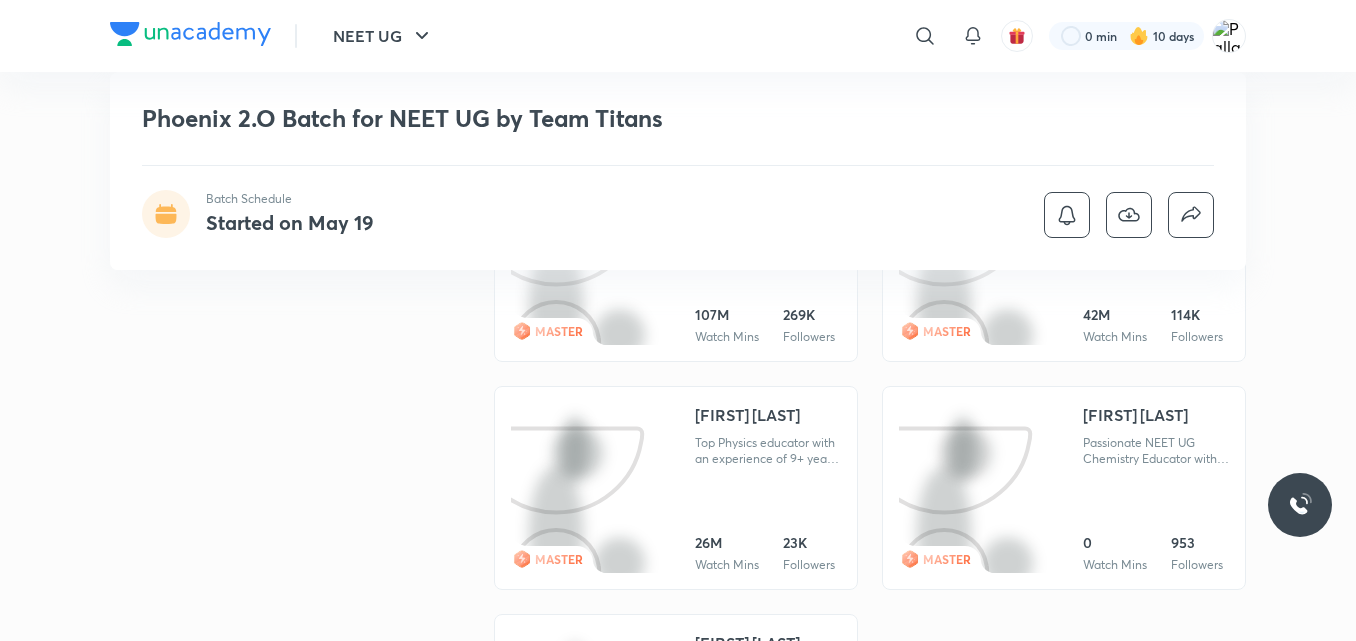 scroll, scrollTop: 2280, scrollLeft: 0, axis: vertical 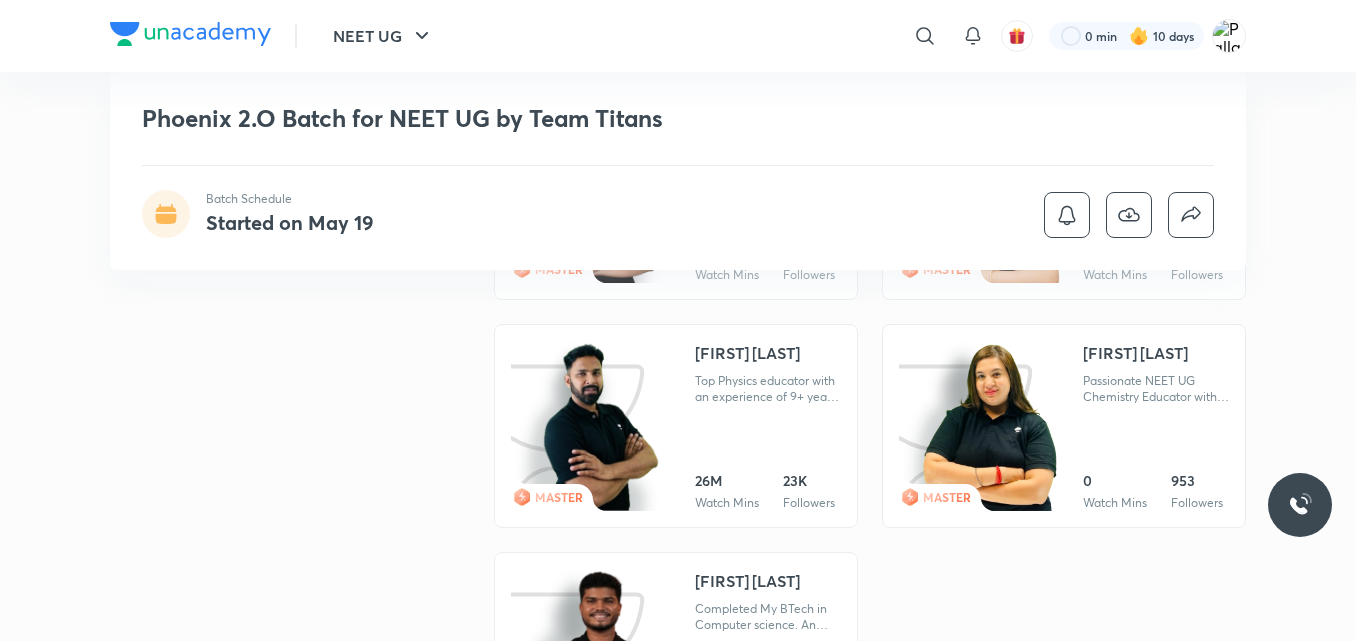 click at bounding box center (601, 427) 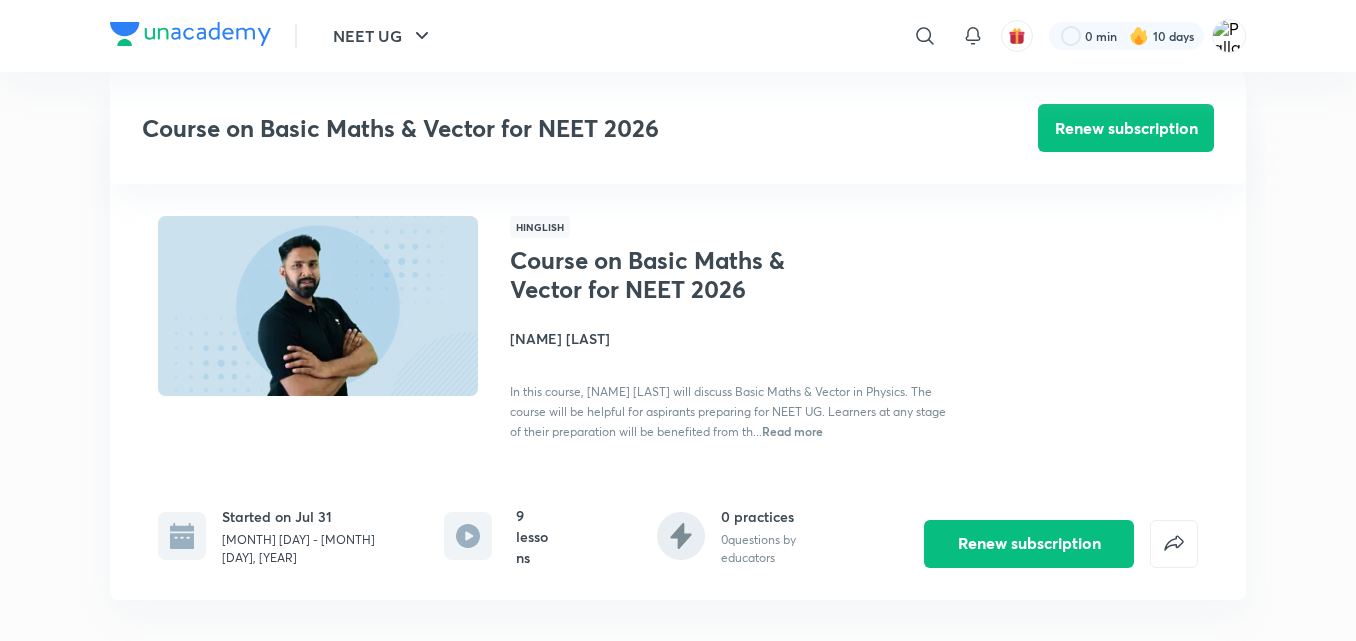 scroll, scrollTop: 520, scrollLeft: 0, axis: vertical 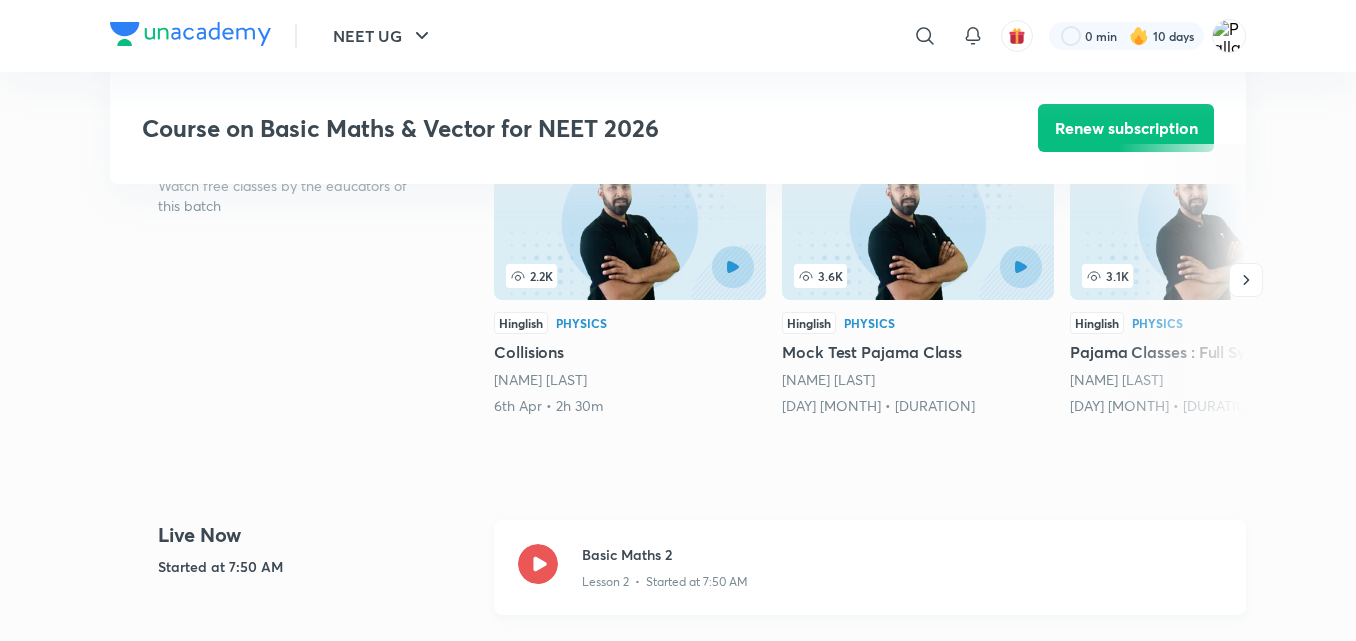 click 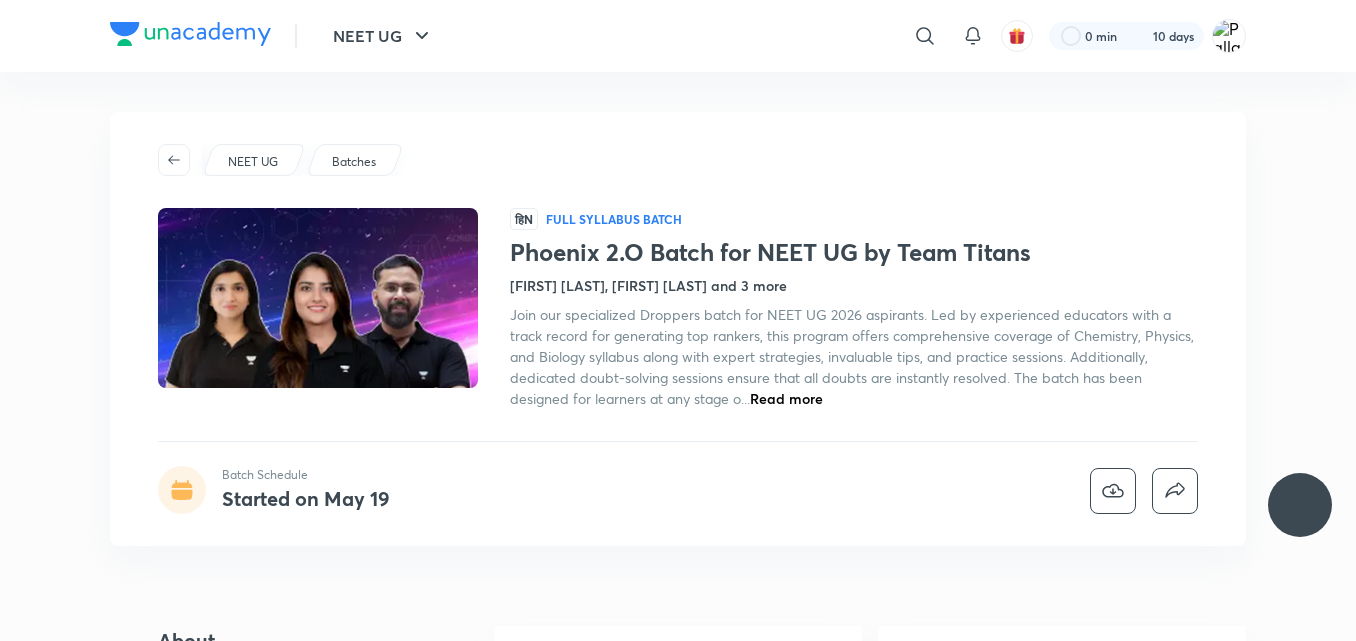 scroll, scrollTop: 0, scrollLeft: 0, axis: both 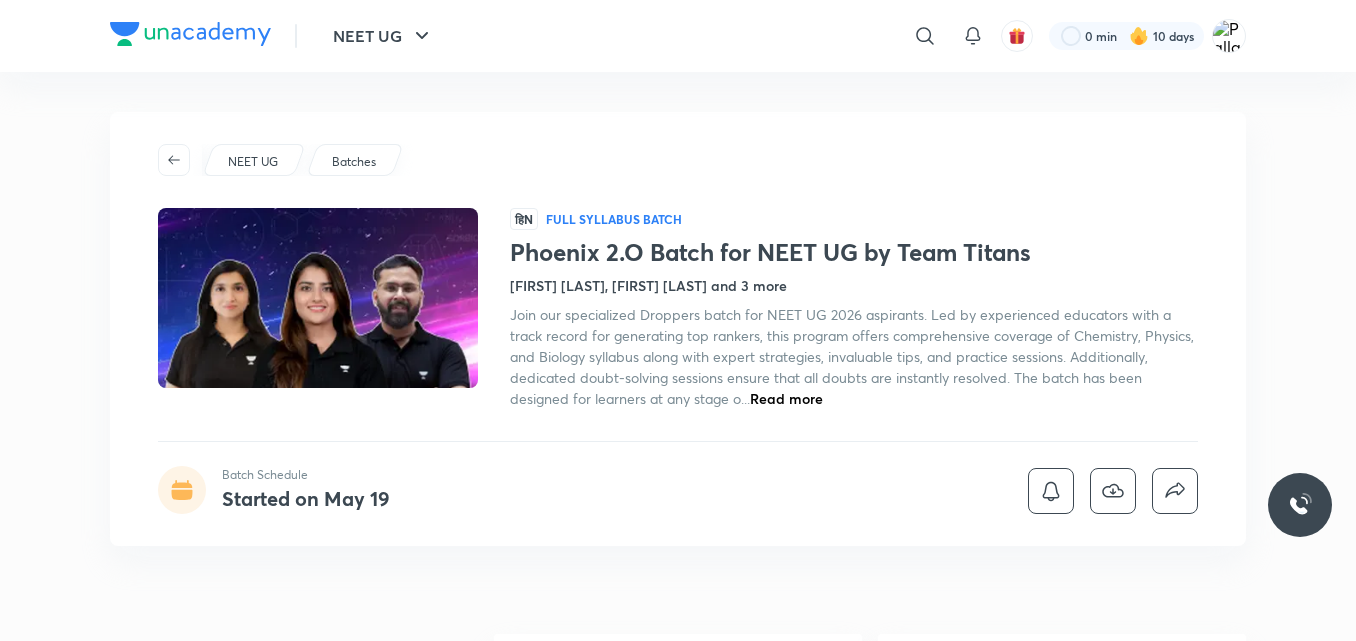 click on "NEET UG Batches हिN Full Syllabus Batch Phoenix 2.O Batch for NEET UG by Team Titans  Seep Pahuja, Akansha Karnwal and 3 more Join our specialized Droppers batch for NEET UG 2026 aspirants. Led by experienced educators with a track record for generating top rankers, this program offers comprehensive coverage of Chemistry, Physics, and Biology syllabus along with expert strategies, invaluable tips, and practice sessions. Additionally, dedicated doubt-solving sessions ensure that all doubts are instantly resolved. The batch has been designed for learners at any stage o...  Read more Batch Schedule Started on May 19" at bounding box center [678, 329] 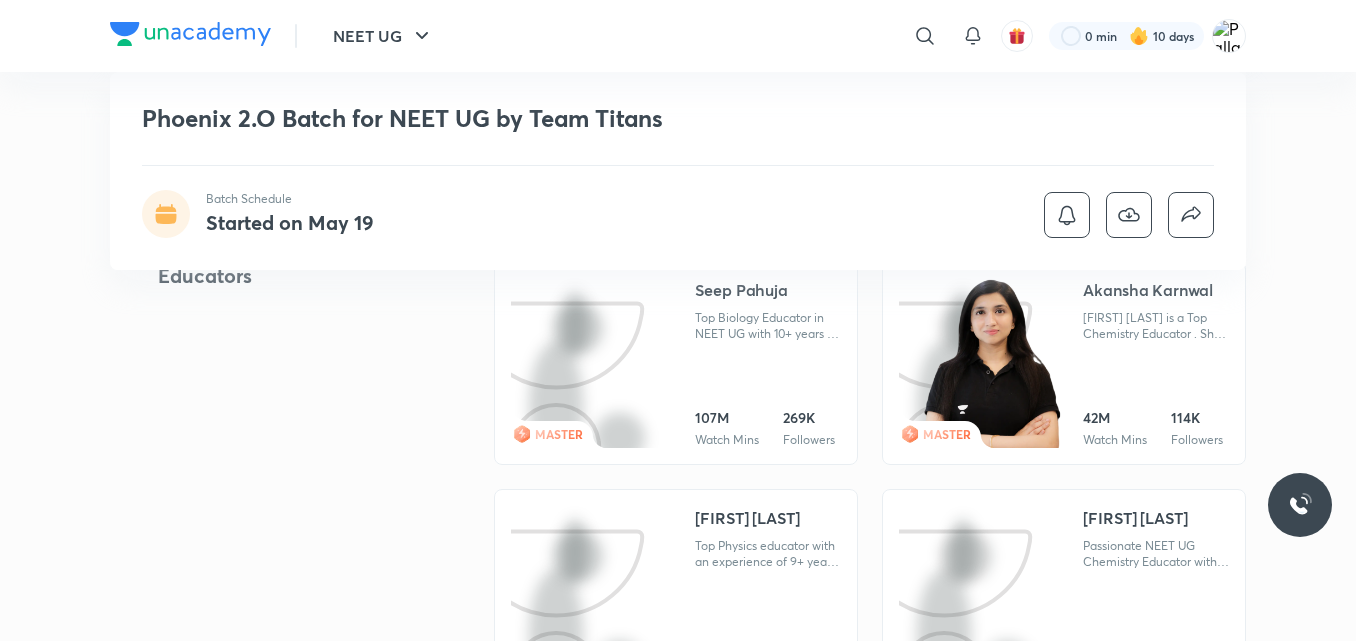 scroll, scrollTop: 2120, scrollLeft: 0, axis: vertical 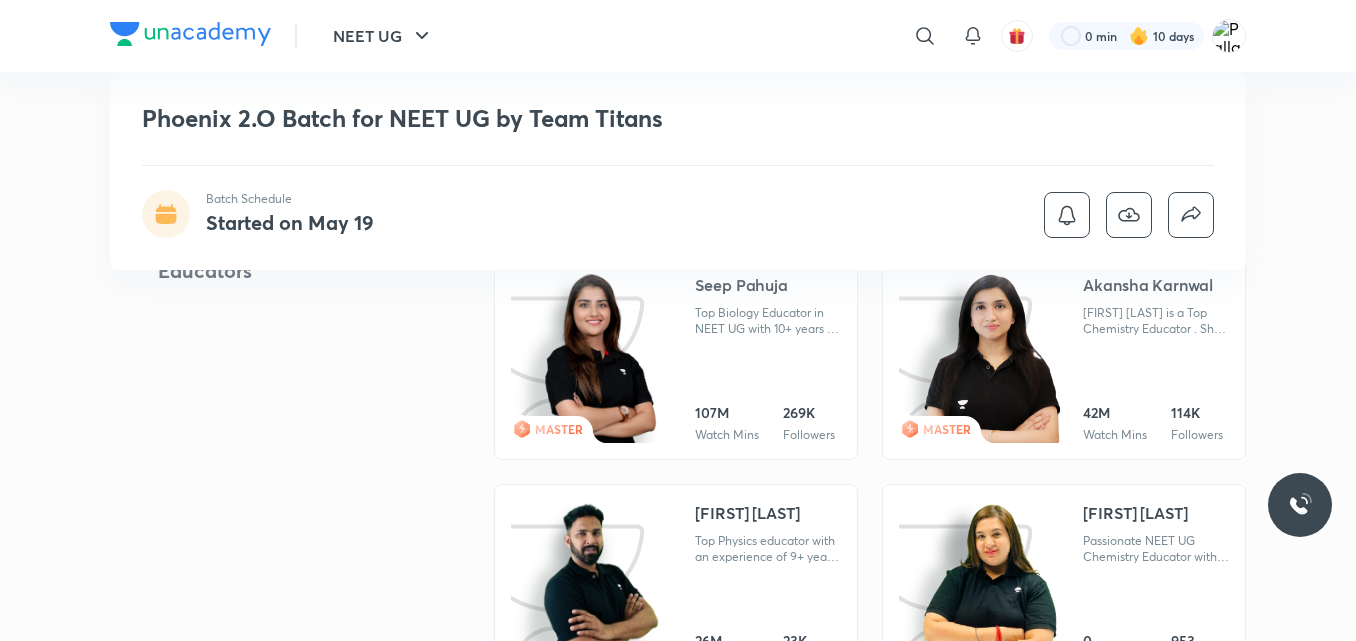 click at bounding box center (601, 587) 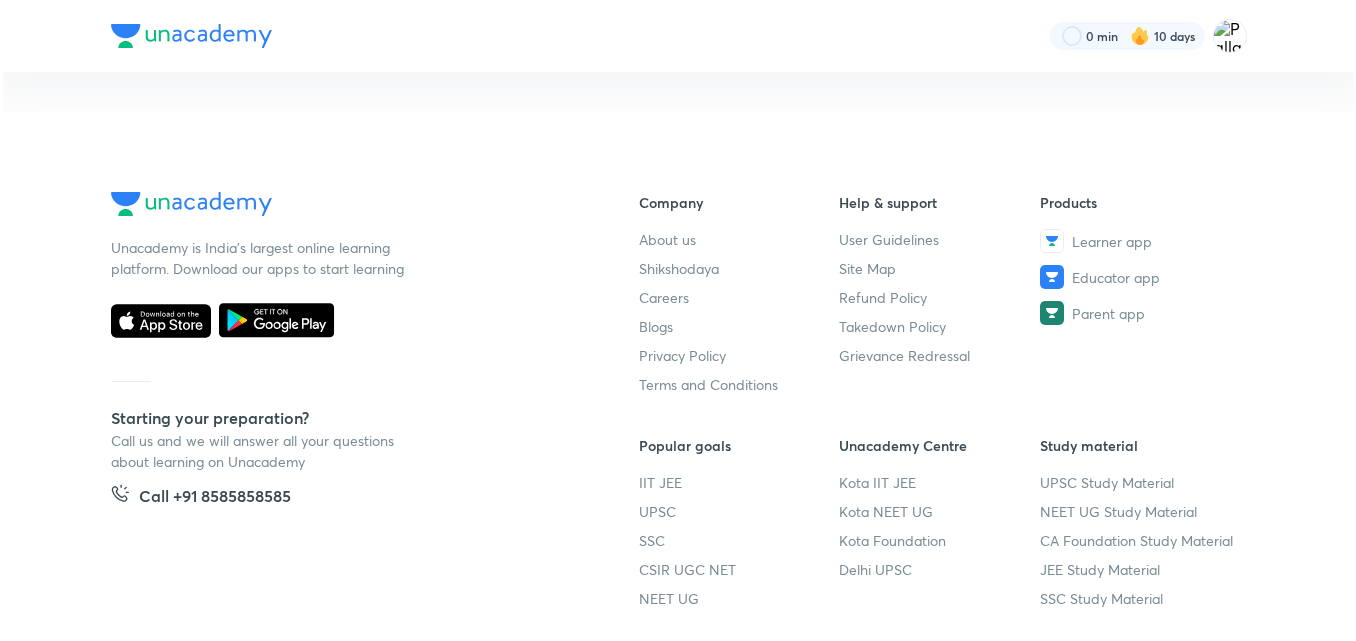 scroll, scrollTop: 0, scrollLeft: 0, axis: both 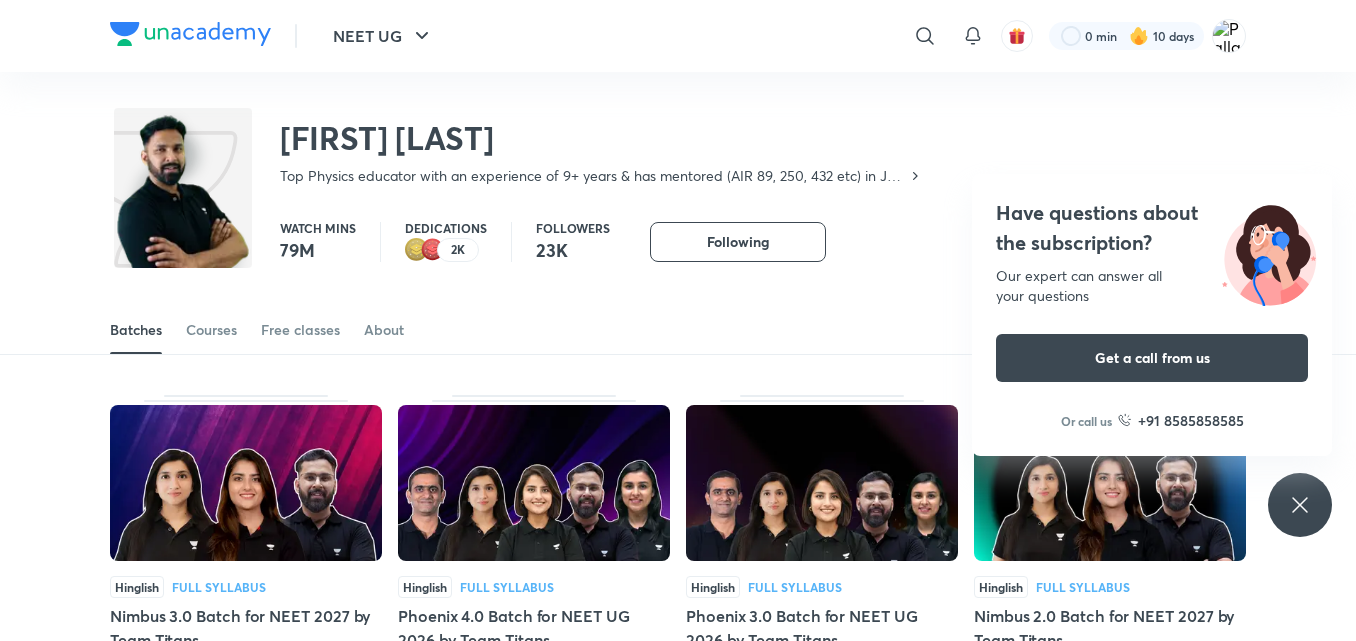 click 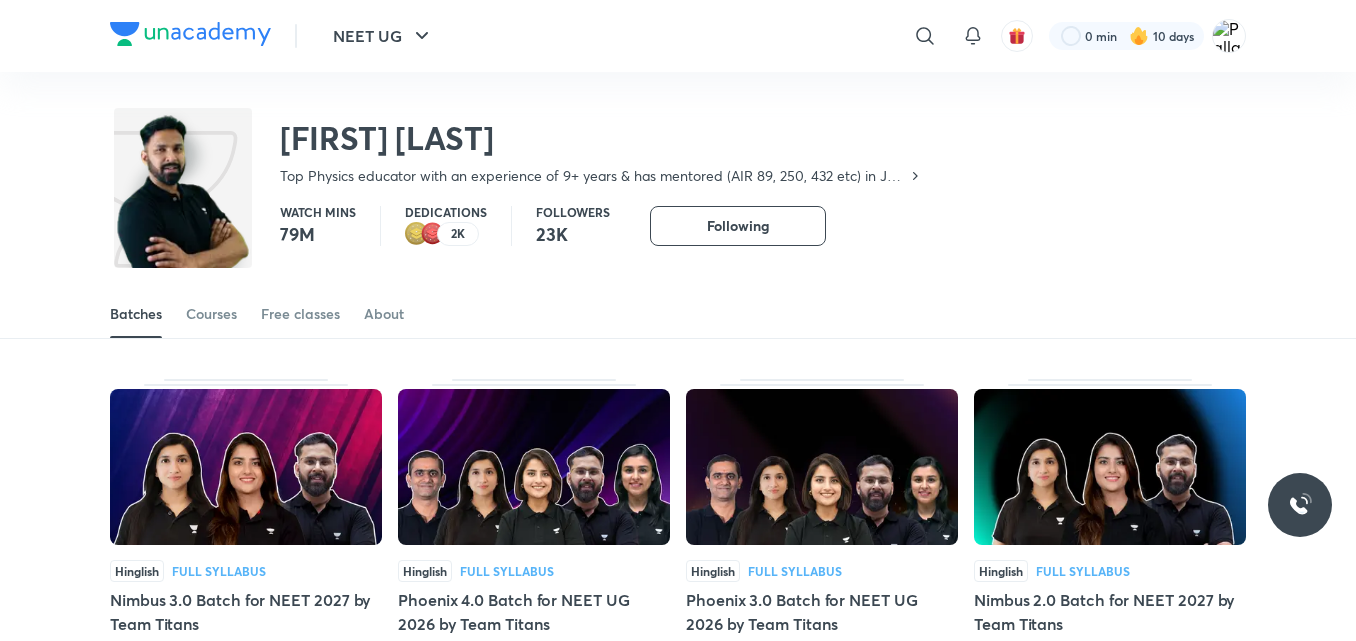 scroll, scrollTop: 60, scrollLeft: 0, axis: vertical 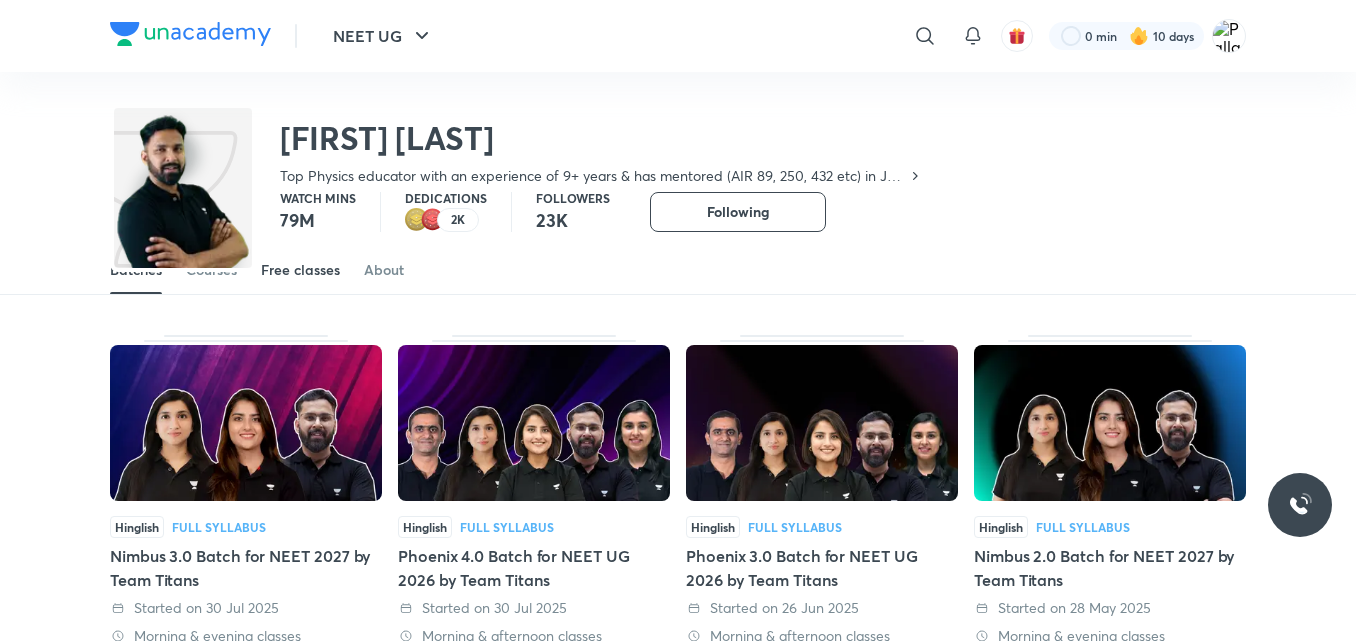 click on "Free classes" at bounding box center [300, 270] 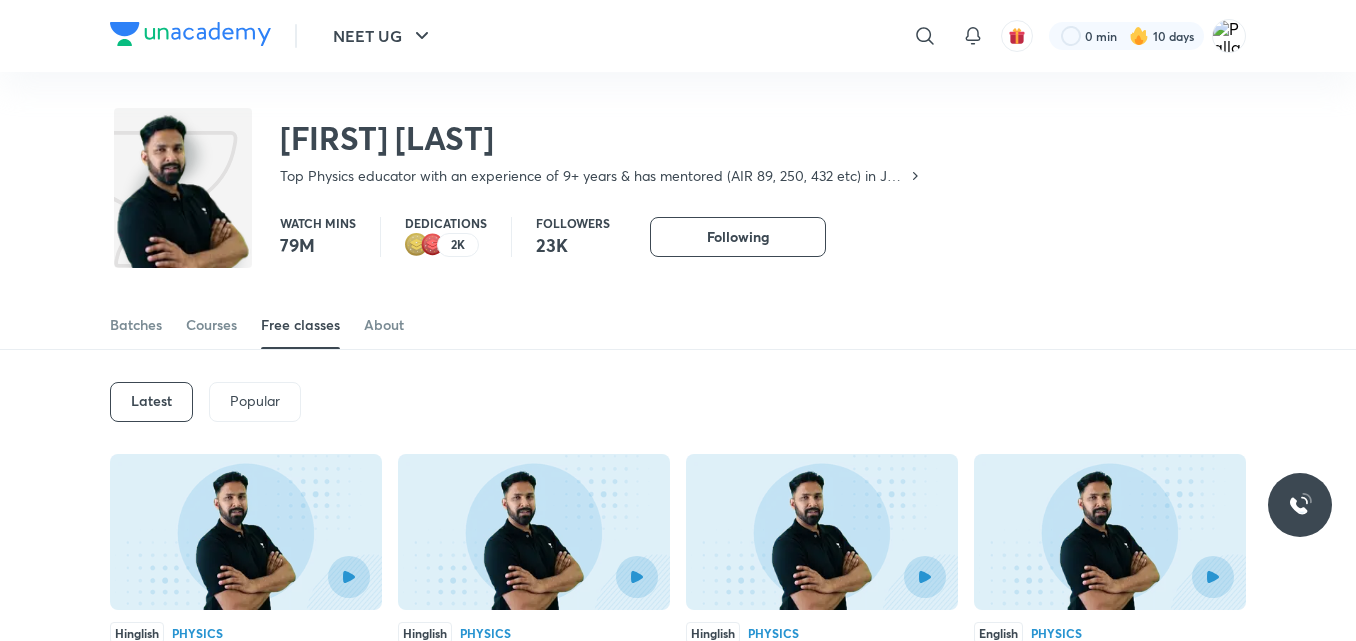 scroll, scrollTop: 0, scrollLeft: 0, axis: both 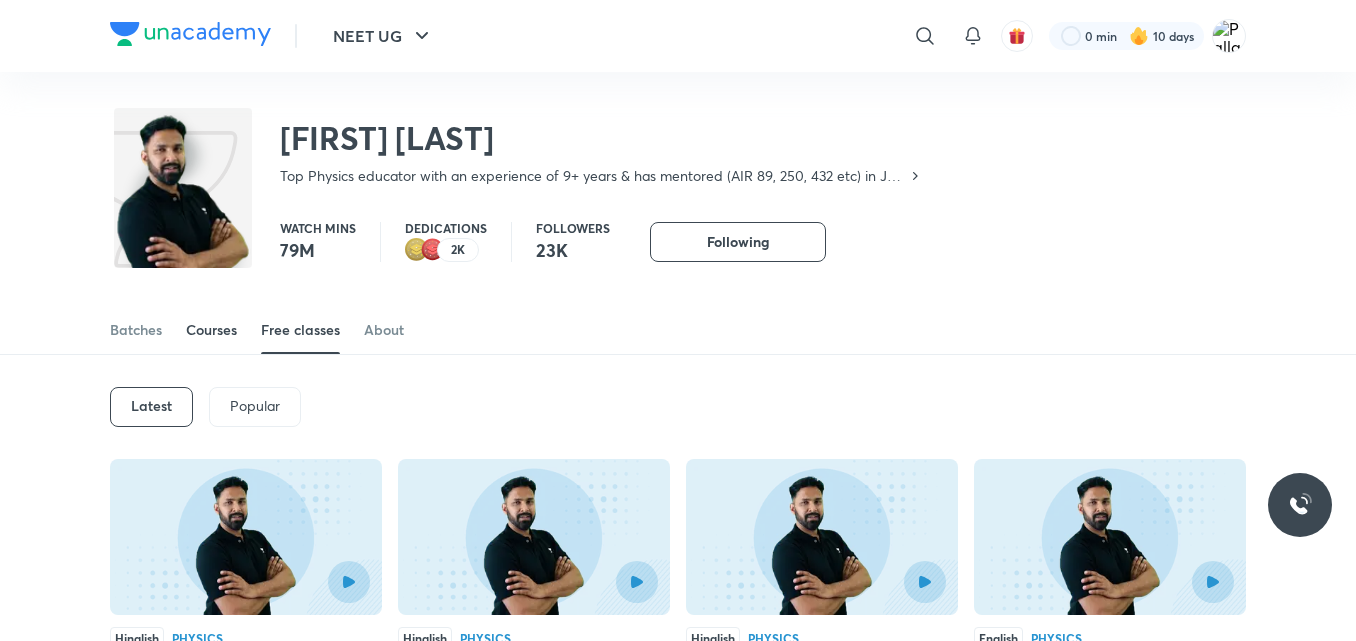 click on "Courses" at bounding box center [211, 330] 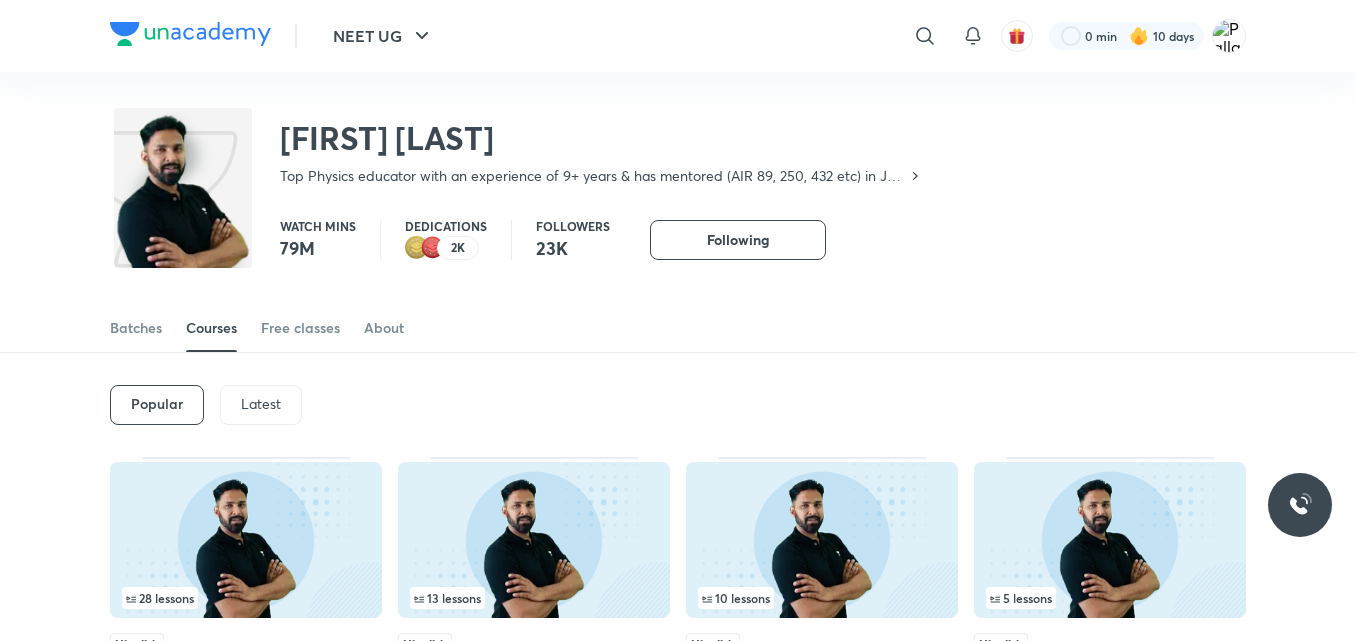 scroll, scrollTop: 0, scrollLeft: 0, axis: both 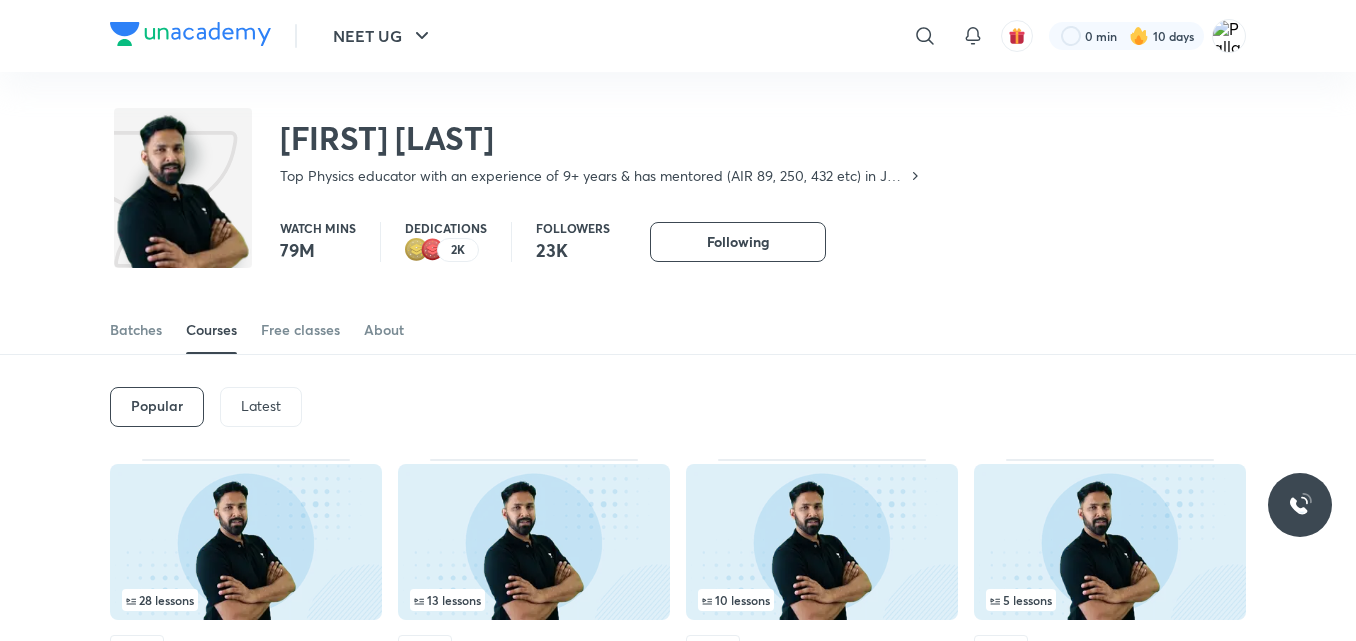 click on "Latest" at bounding box center [261, 406] 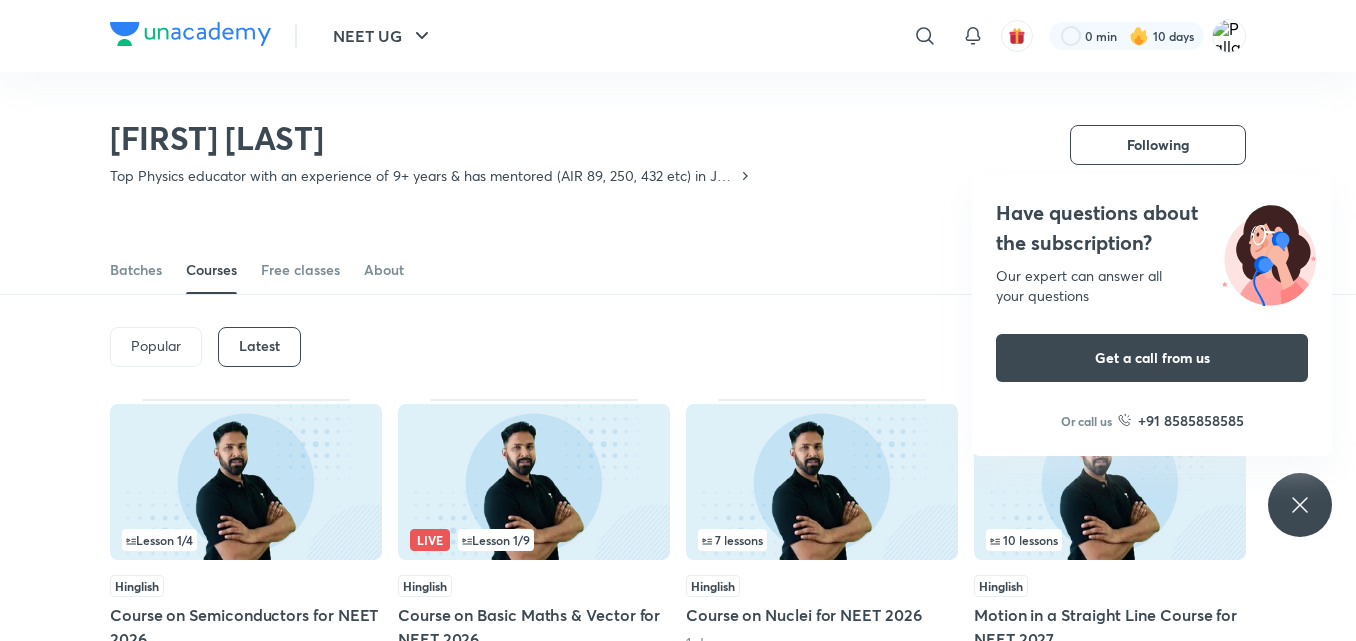 scroll, scrollTop: 125, scrollLeft: 0, axis: vertical 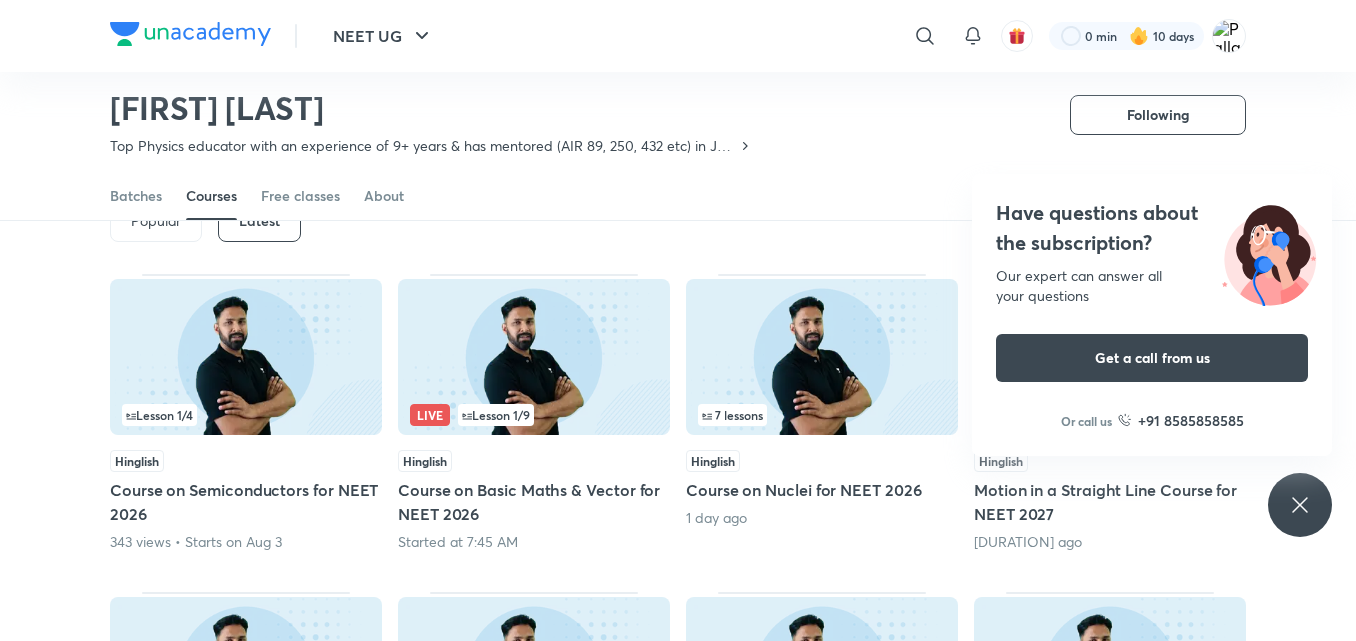 click at bounding box center [534, 357] 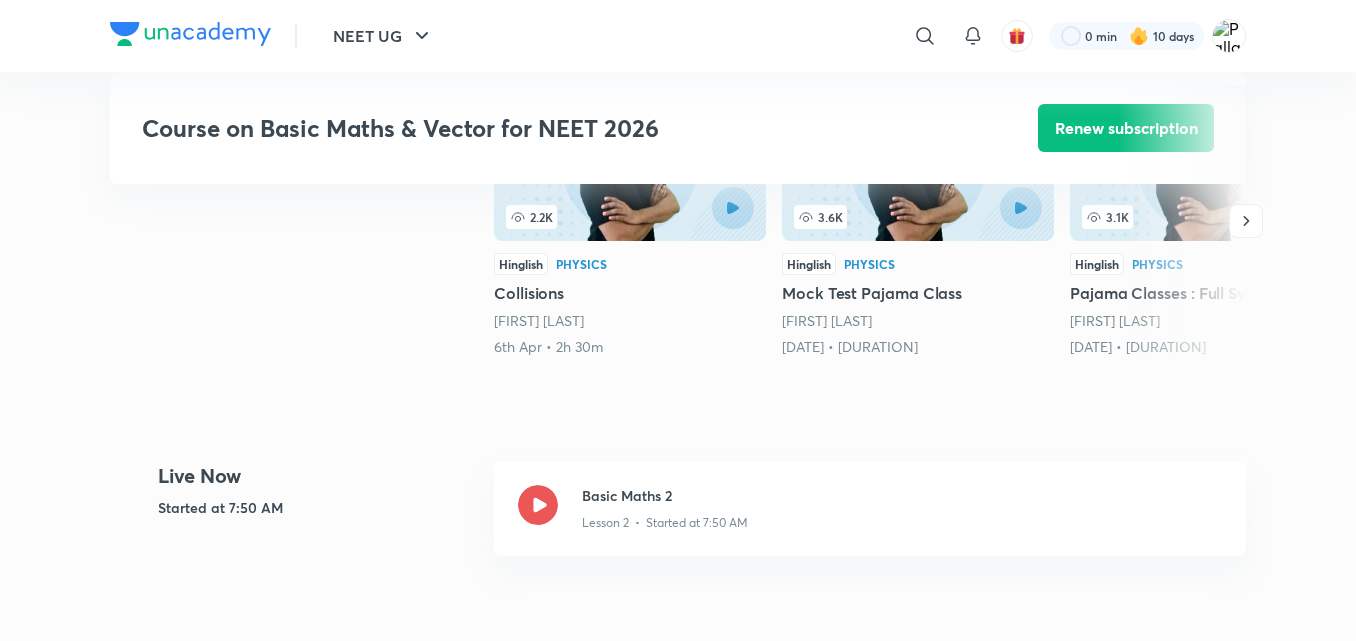 scroll, scrollTop: 600, scrollLeft: 0, axis: vertical 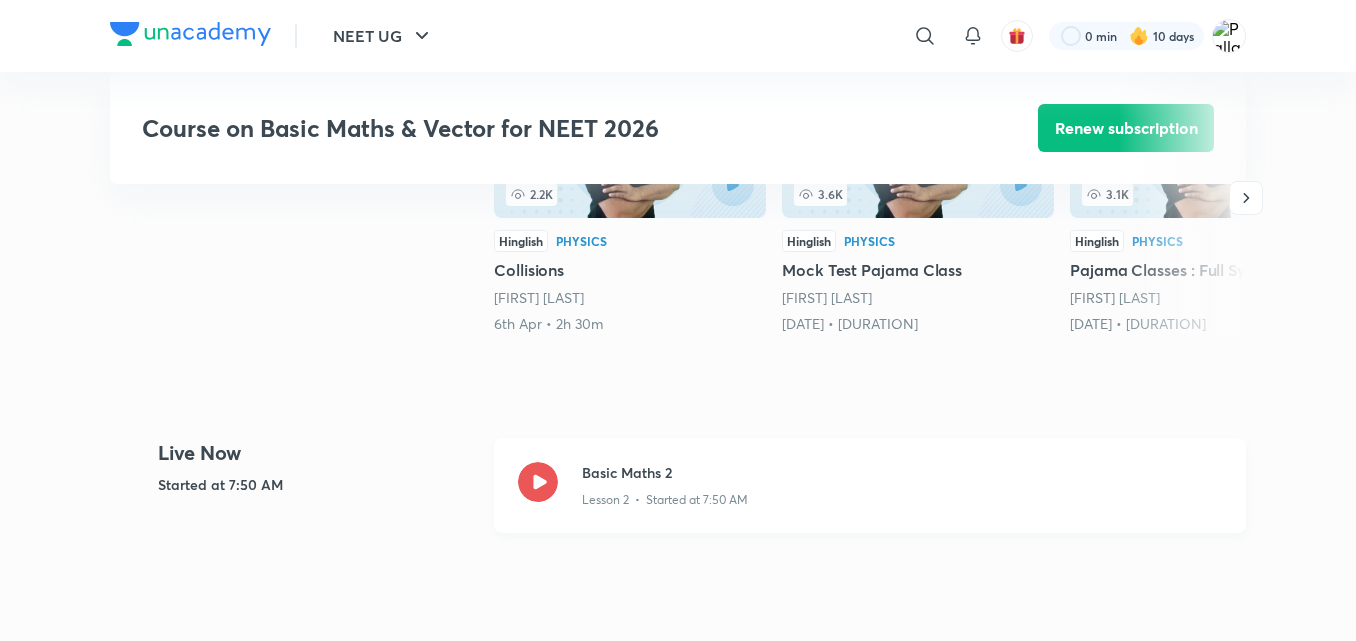 click 